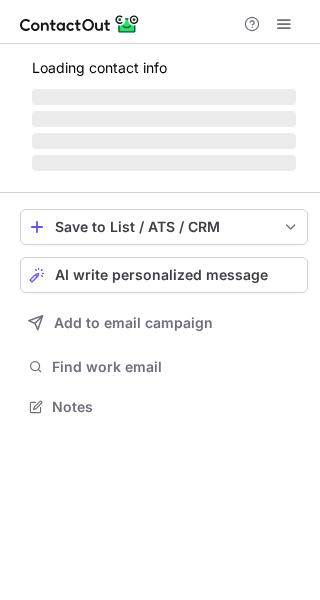 scroll, scrollTop: 0, scrollLeft: 0, axis: both 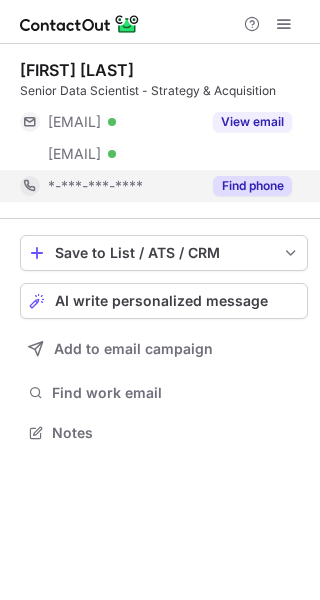 click on "Find phone" at bounding box center [252, 186] 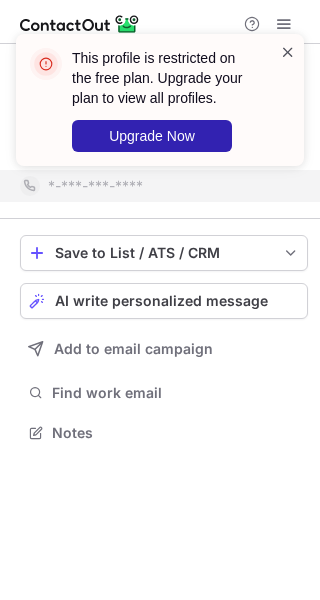 click at bounding box center [288, 52] 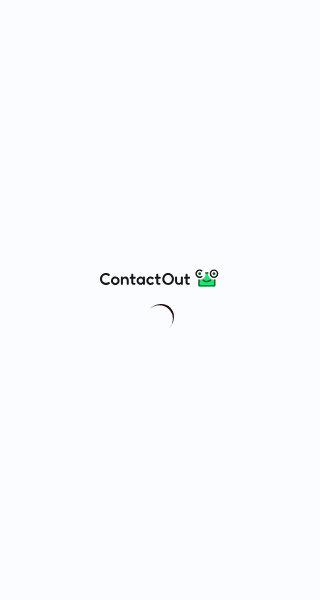 scroll, scrollTop: 0, scrollLeft: 0, axis: both 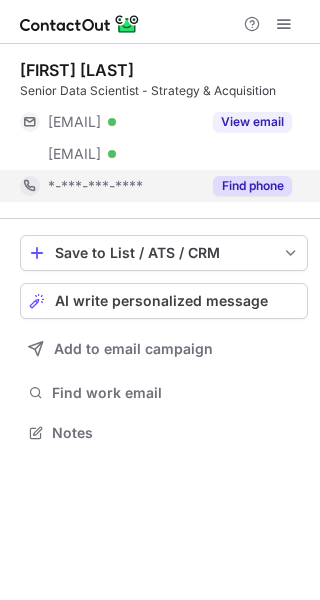 click on "Find phone" at bounding box center (252, 186) 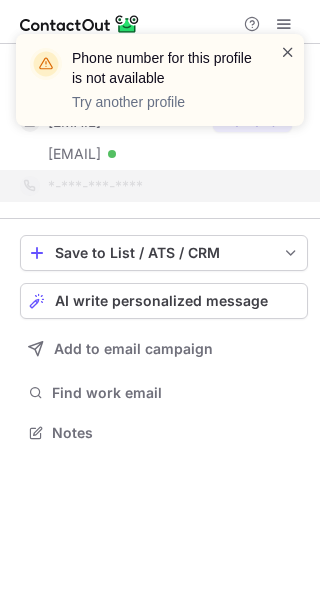 click at bounding box center [288, 52] 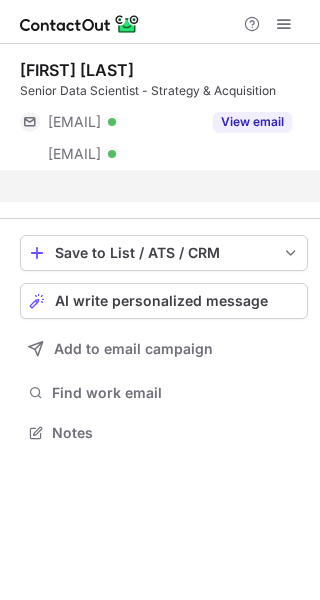 scroll, scrollTop: 387, scrollLeft: 320, axis: both 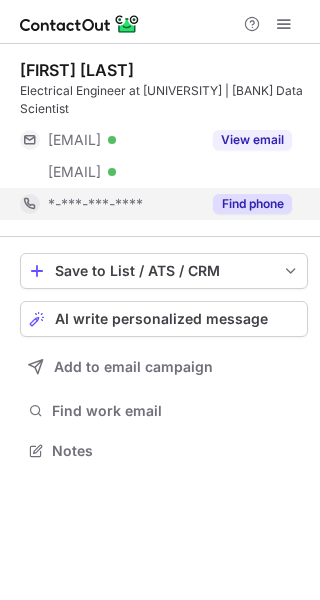 click on "Find phone" at bounding box center [252, 204] 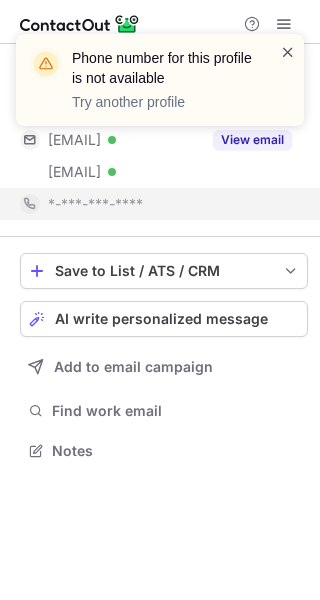click at bounding box center [288, 52] 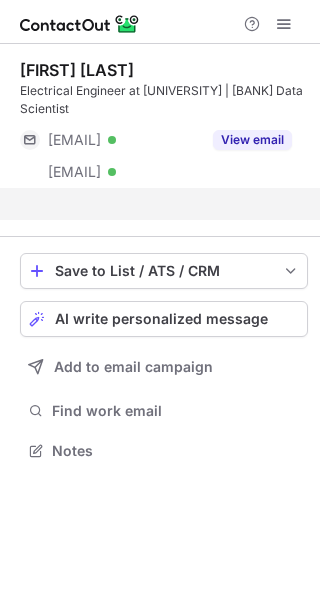 scroll, scrollTop: 405, scrollLeft: 320, axis: both 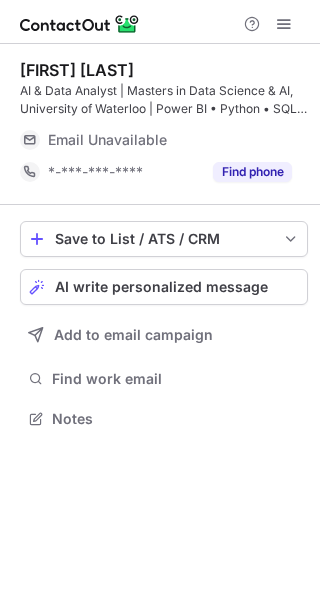 click on "Find phone" at bounding box center (252, 172) 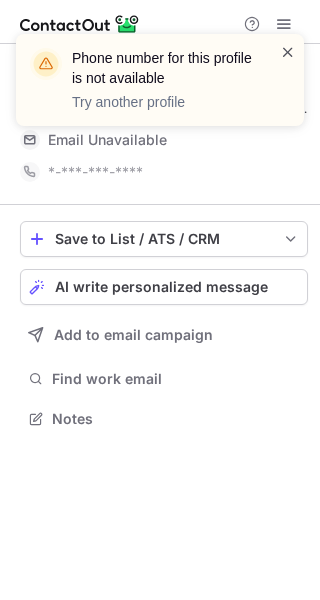 click at bounding box center (288, 52) 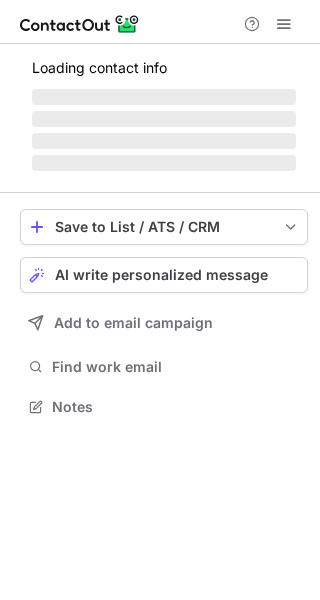 scroll, scrollTop: 0, scrollLeft: 0, axis: both 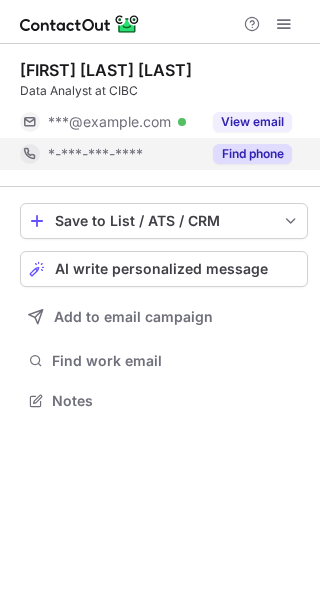 click on "Find phone" at bounding box center (252, 154) 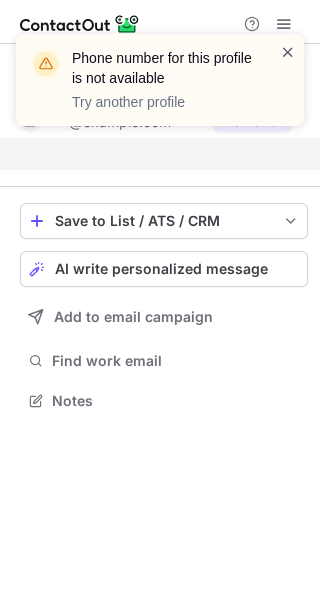 click at bounding box center (288, 52) 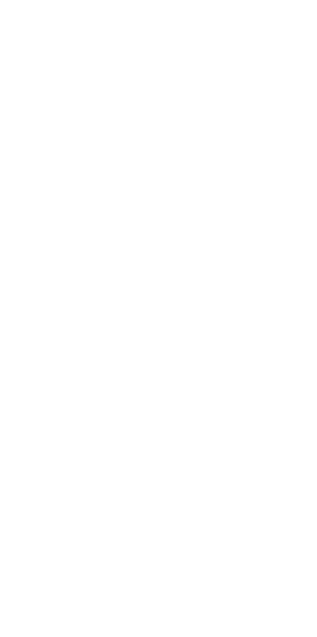 scroll, scrollTop: 0, scrollLeft: 0, axis: both 